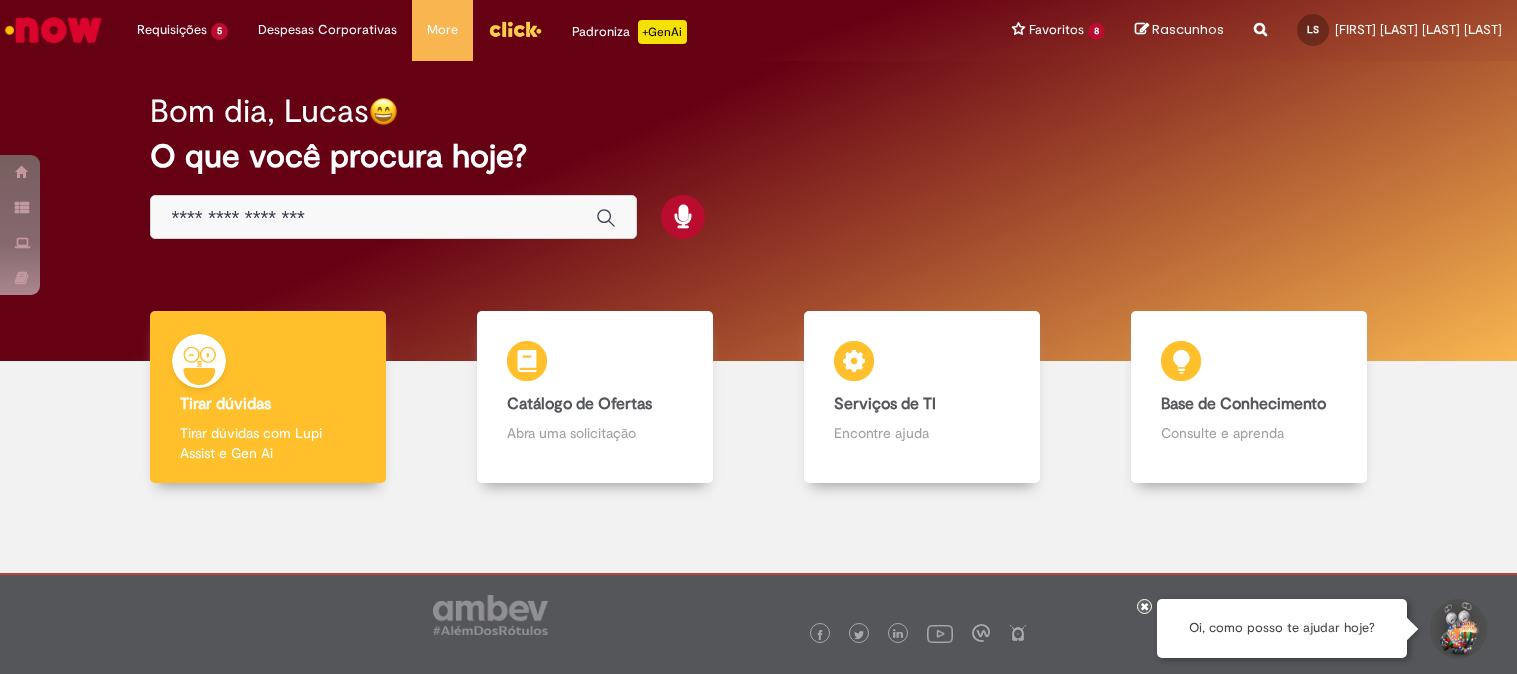 scroll, scrollTop: 0, scrollLeft: 0, axis: both 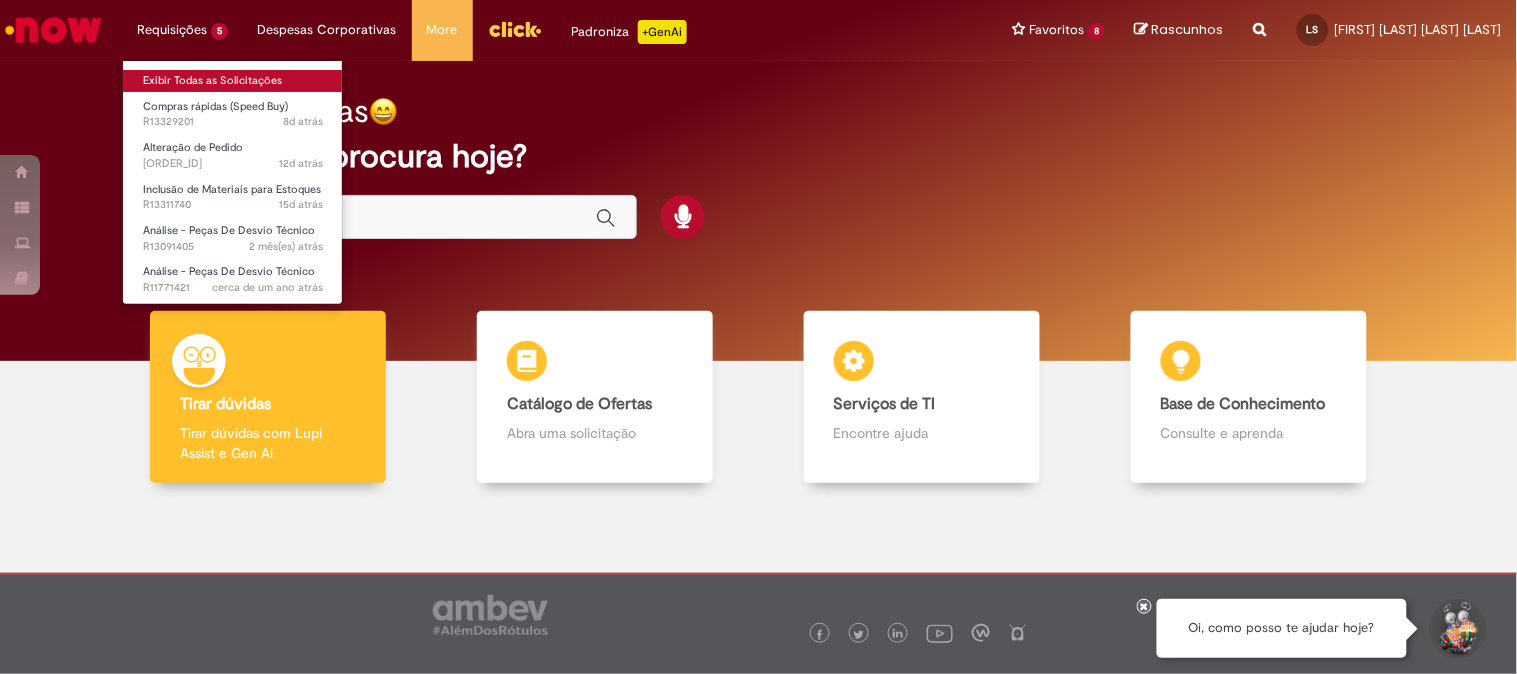click on "Exibir Todas as Solicitações" at bounding box center (233, 81) 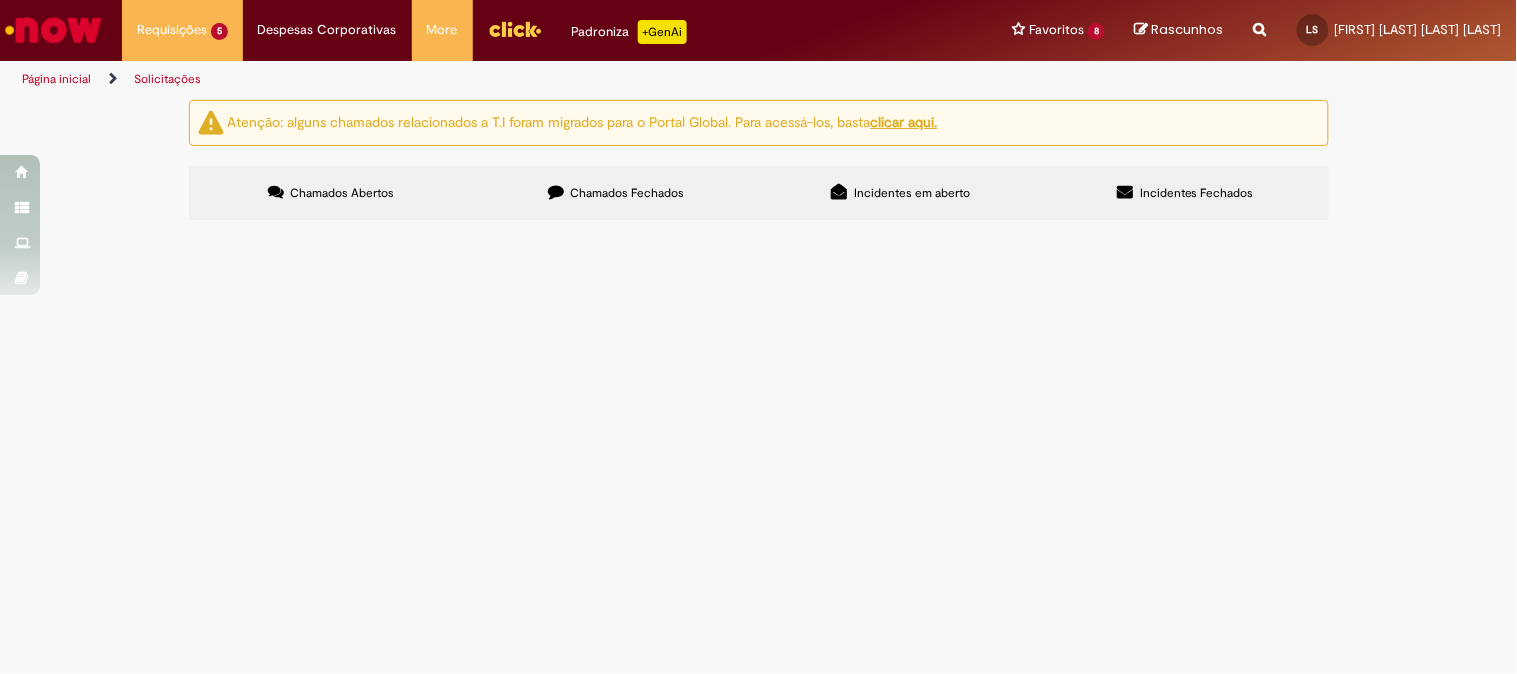 click on "Incidentes Fechados" at bounding box center (1186, 193) 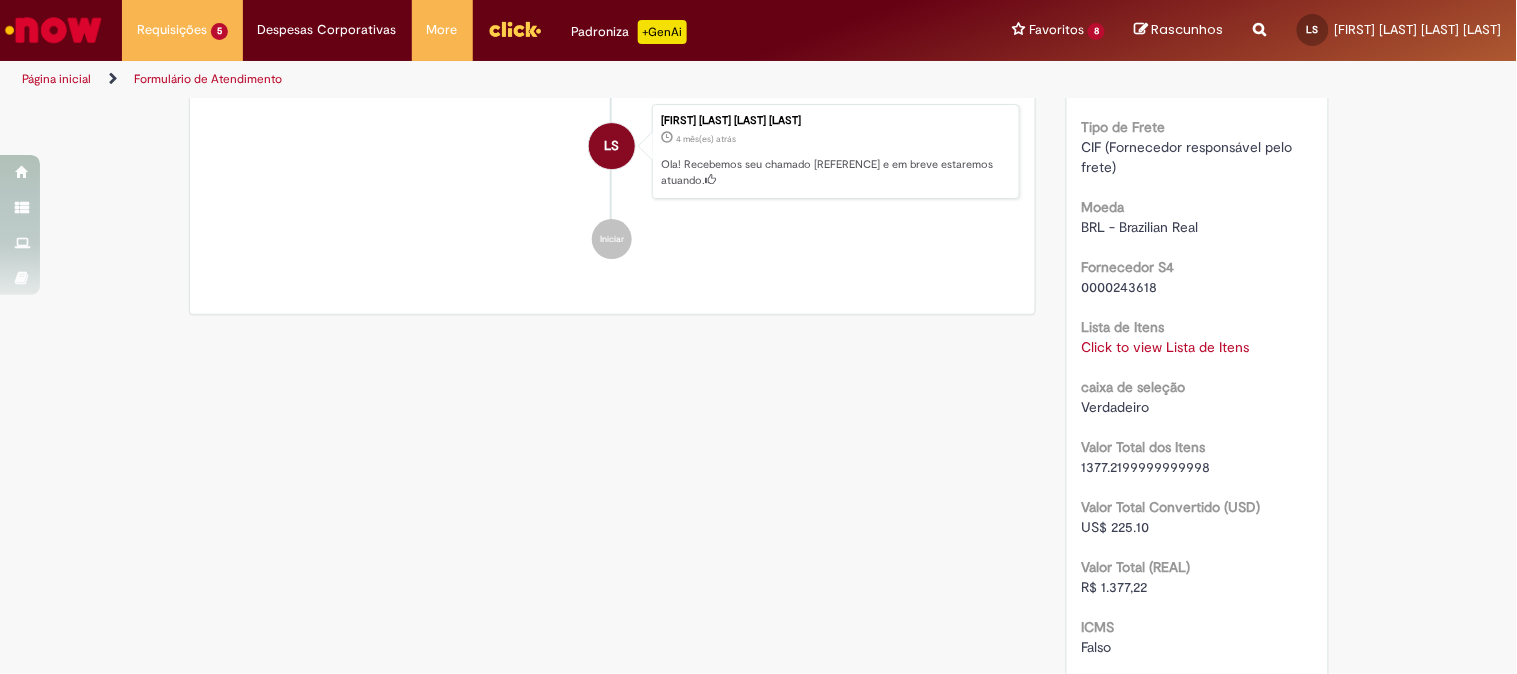 scroll, scrollTop: 1893, scrollLeft: 0, axis: vertical 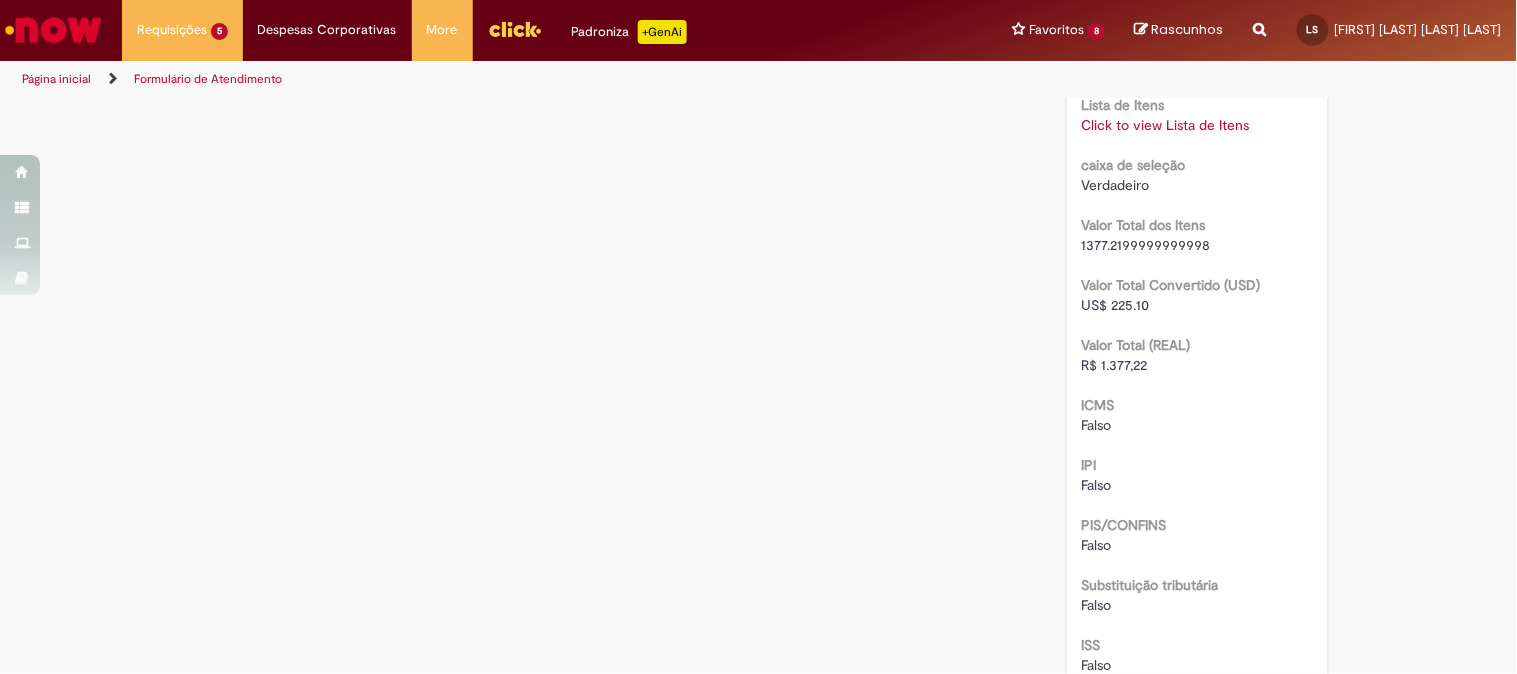 click on "Click to view Lista de Itens" at bounding box center [1166, 125] 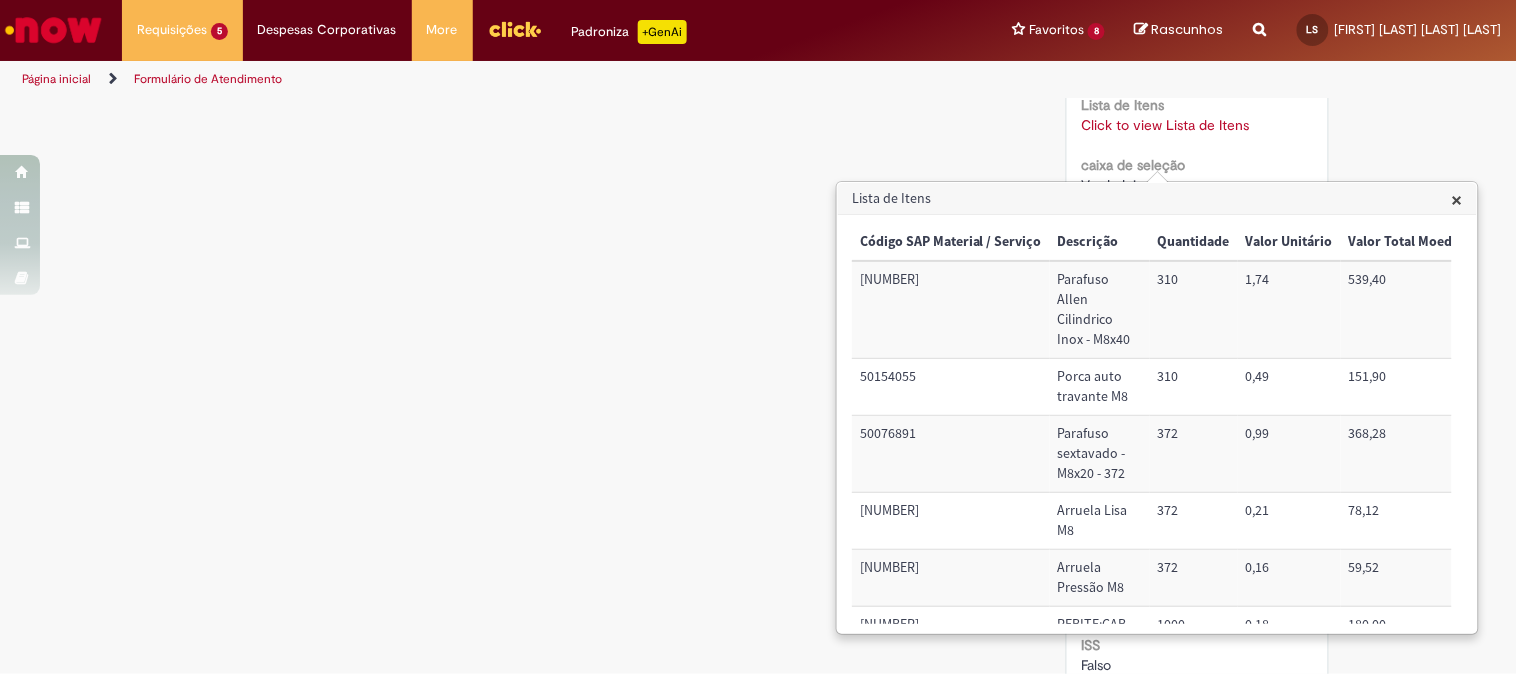 scroll, scrollTop: 54, scrollLeft: 0, axis: vertical 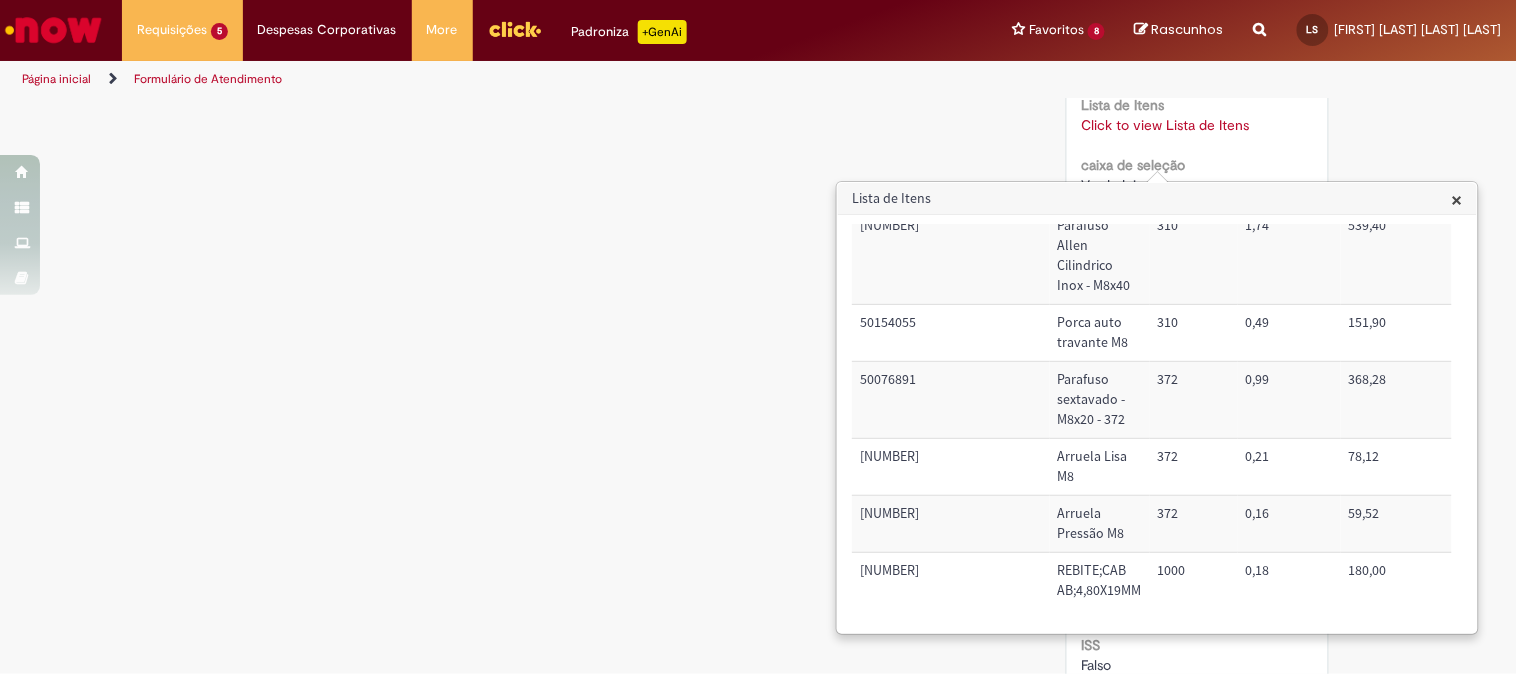 click on "Verificar Código de Barras
Aguardando Aprovação
Aguardando atendimento
Em andamento
Validação
Concluído
Compras rápidas (Speed Buy)
Enviar
S
Sistema
3 mês(es) atrás 3 meses atrás     Comentários adicionais
Prezado, usuário. Para ter acesso aos arquivos novamente, basta clicar no ícone de download, no canto superior direito da timeline conforme imagem abaixo, e baixar os arquivos para o seu computador." at bounding box center [759, -379] 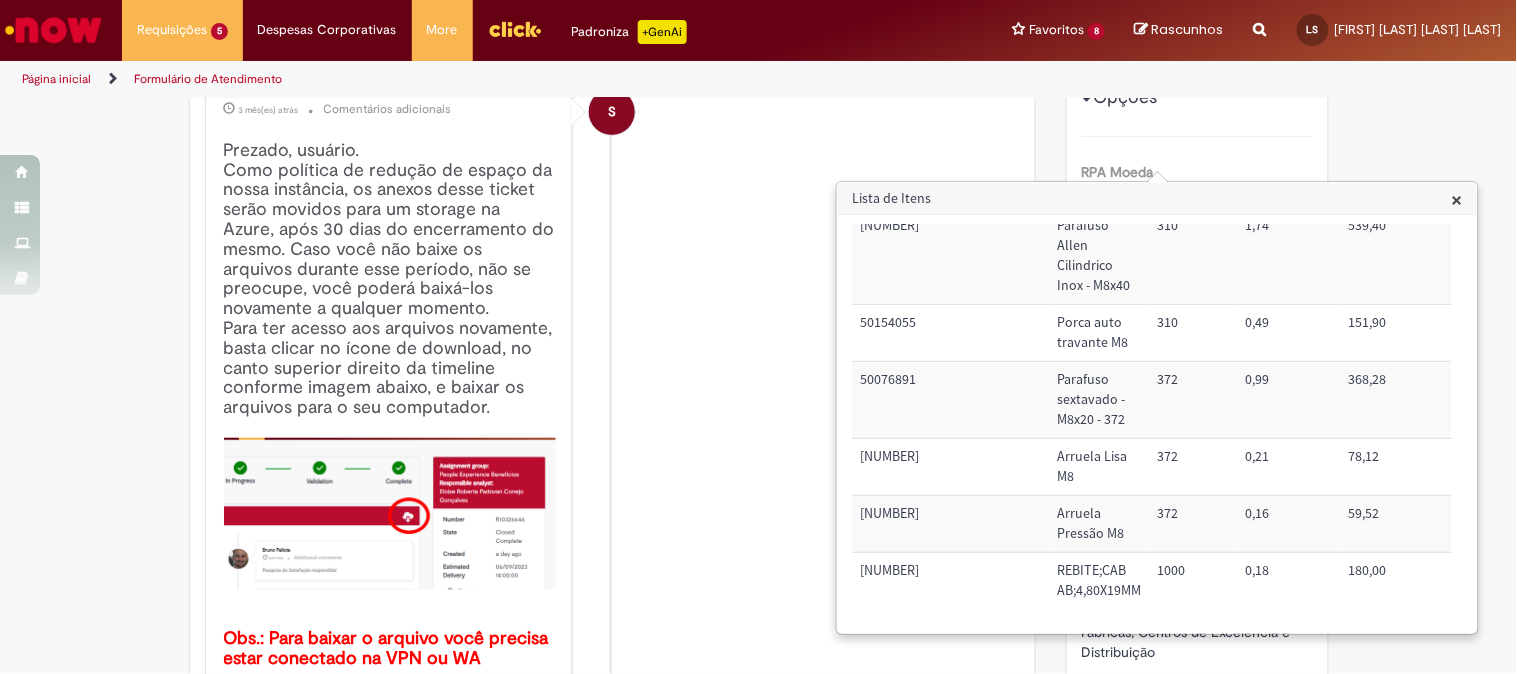 scroll, scrollTop: 115, scrollLeft: 0, axis: vertical 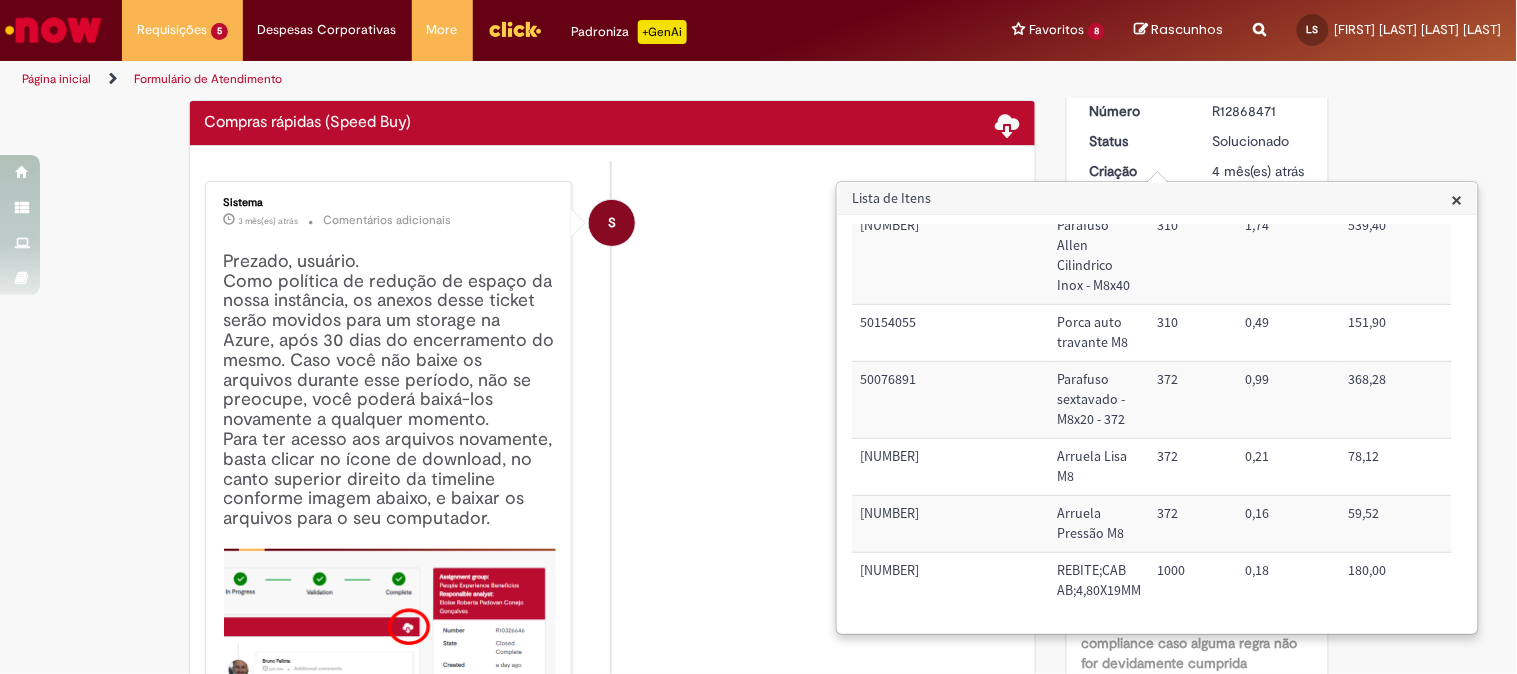 click on "Página inicial" at bounding box center [56, 79] 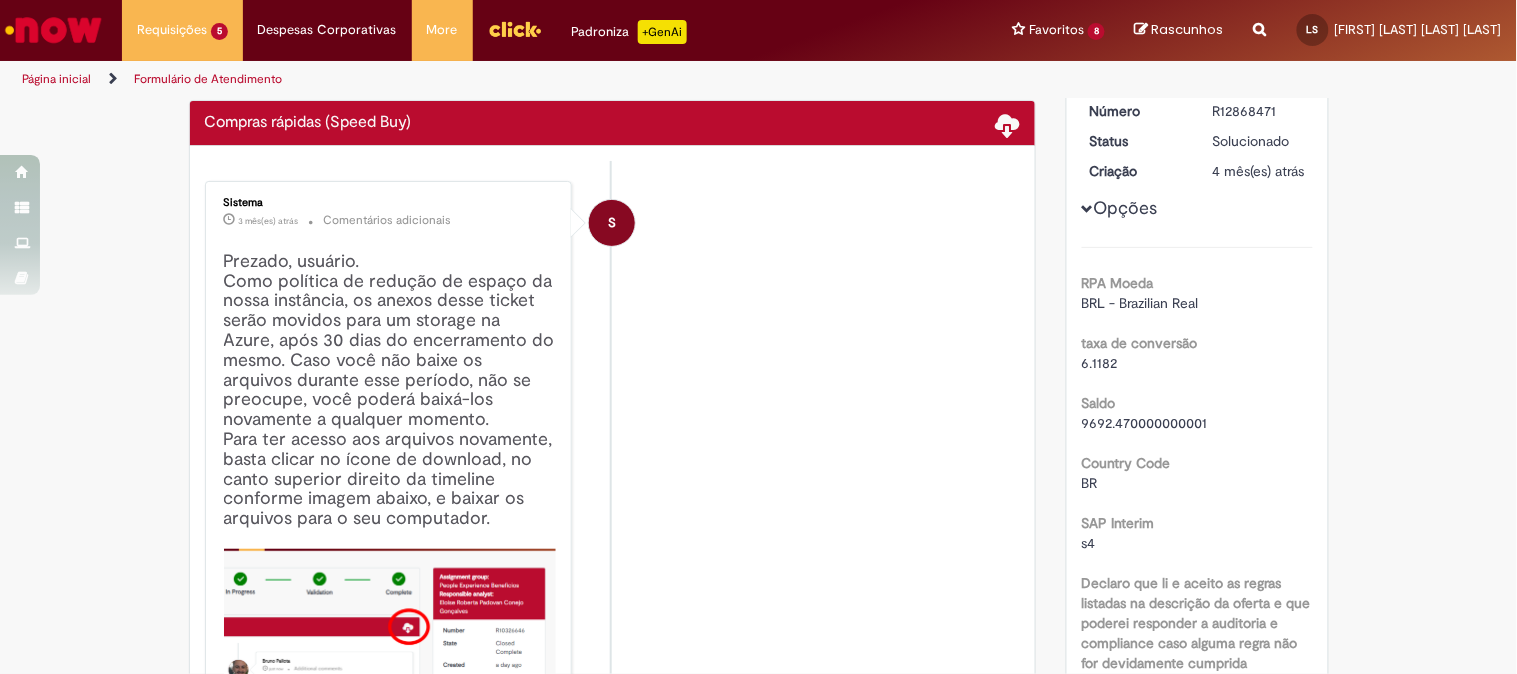 scroll, scrollTop: 0, scrollLeft: 0, axis: both 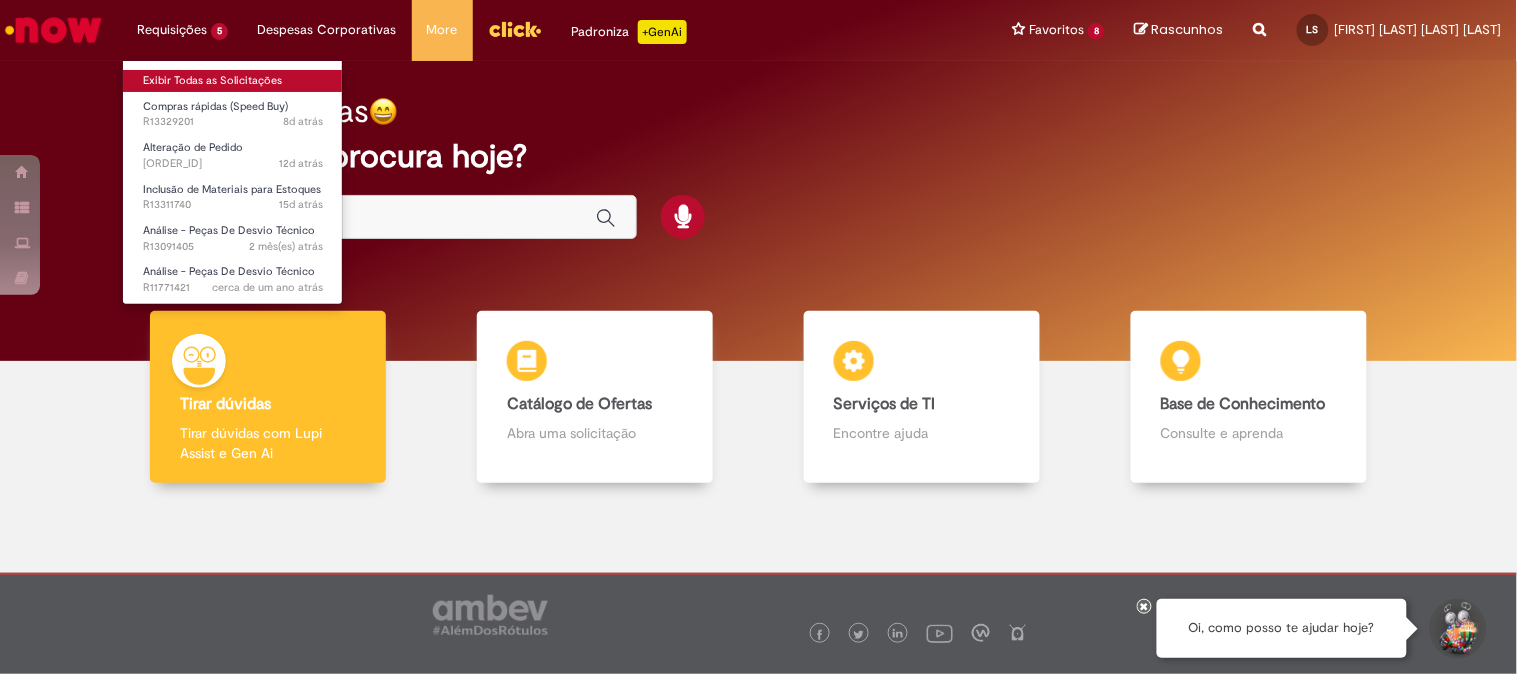 click on "Exibir Todas as Solicitações" at bounding box center [233, 81] 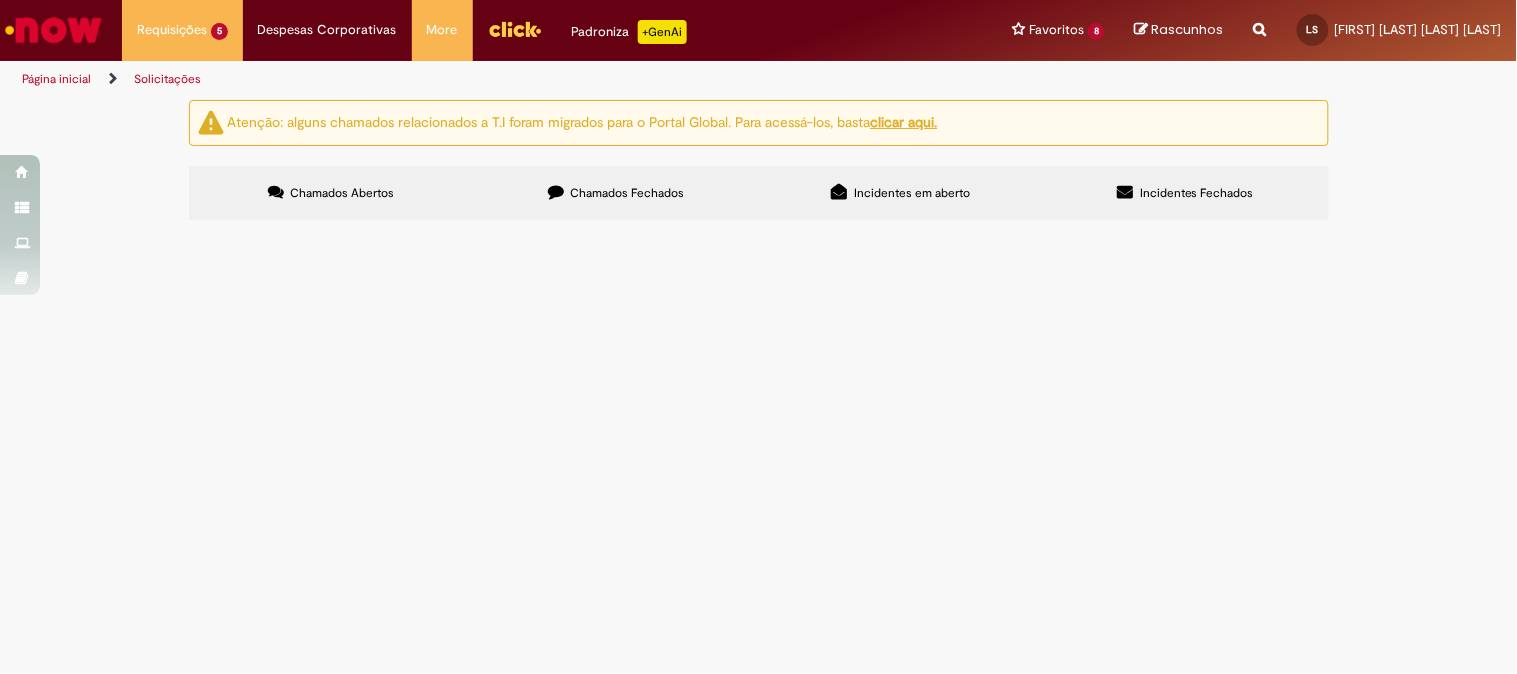 click at bounding box center [0, 0] 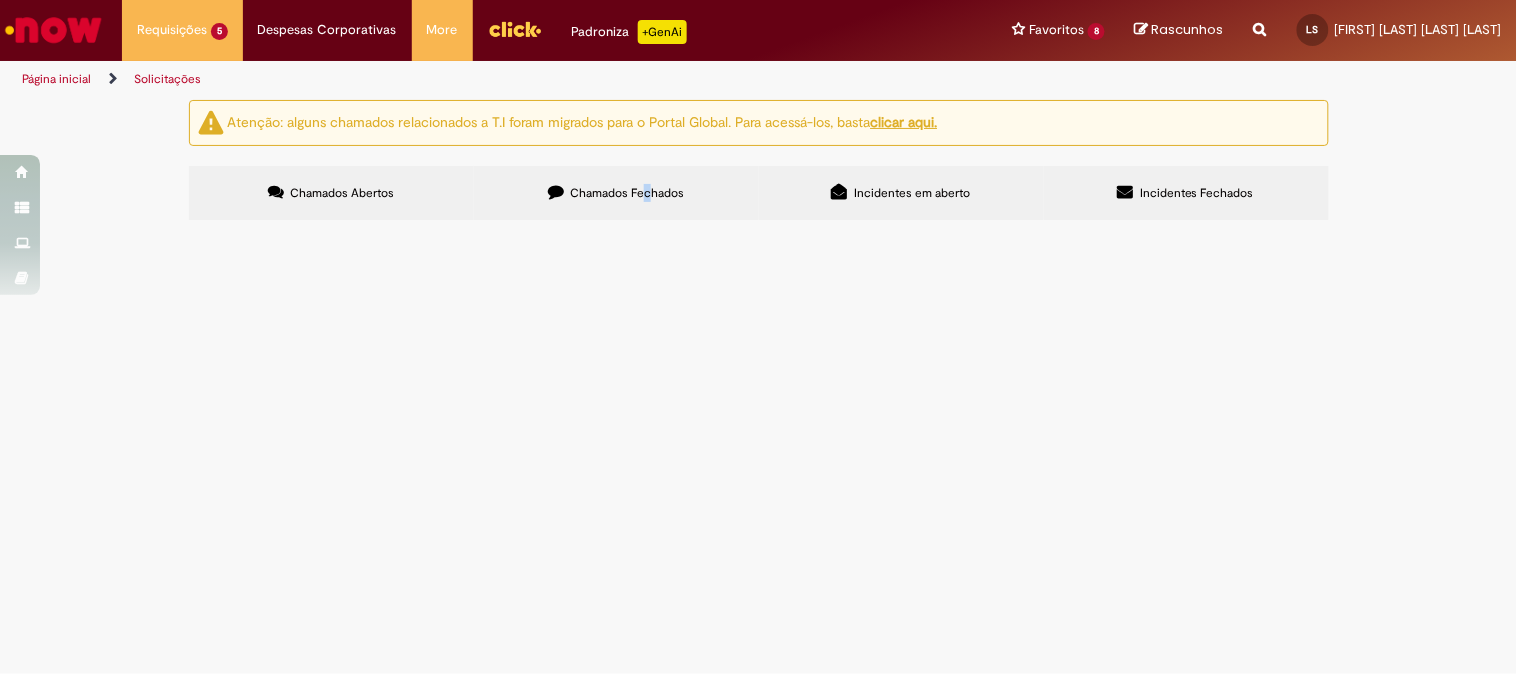 click on "Chamados Fechados" at bounding box center [627, 193] 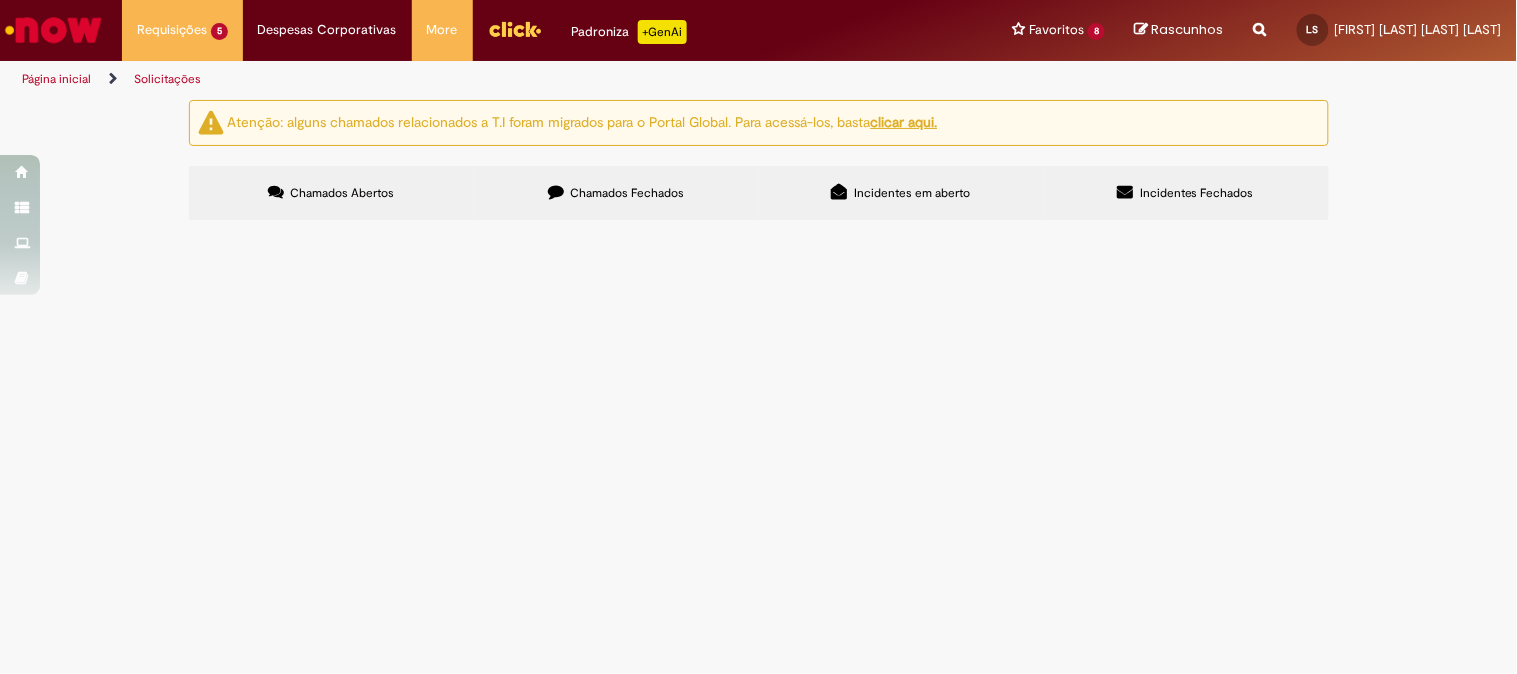 click on "Chamados Fechados" at bounding box center (627, 193) 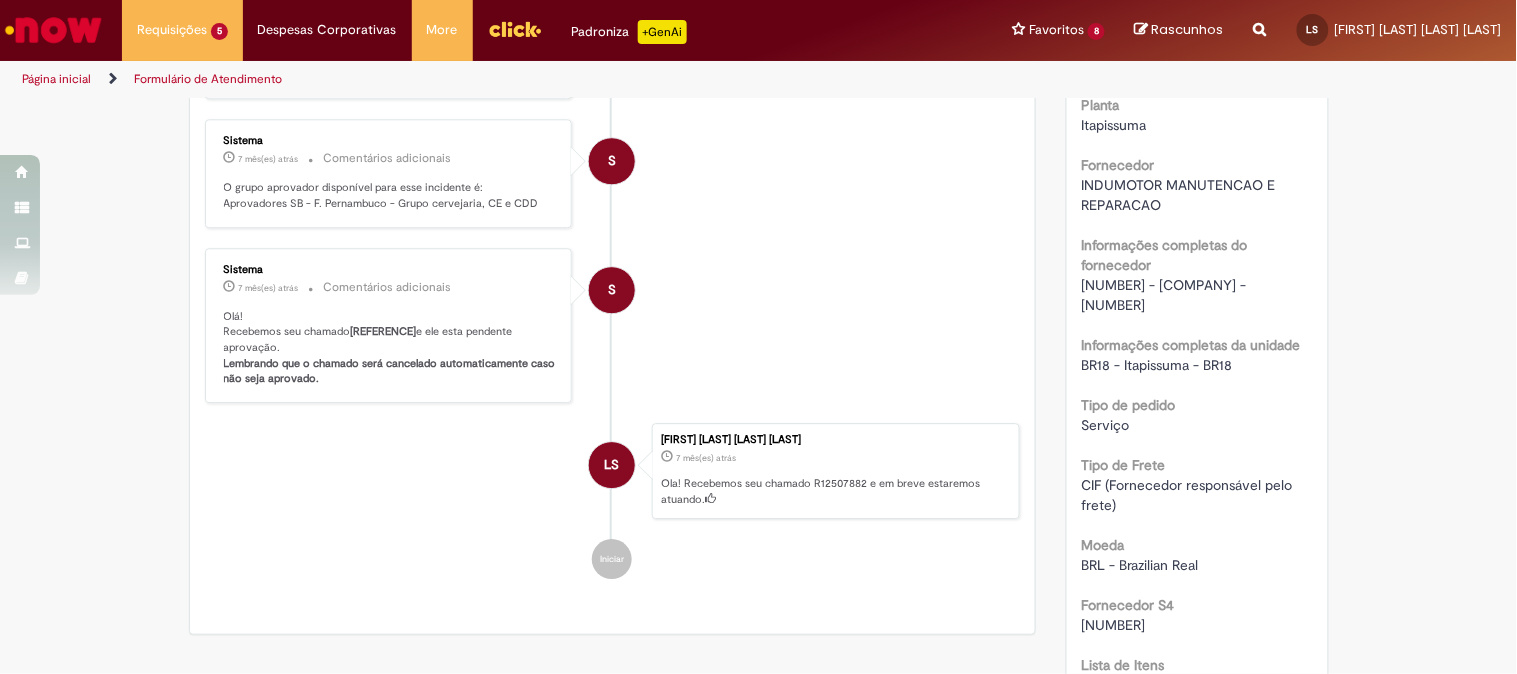 scroll, scrollTop: 1555, scrollLeft: 0, axis: vertical 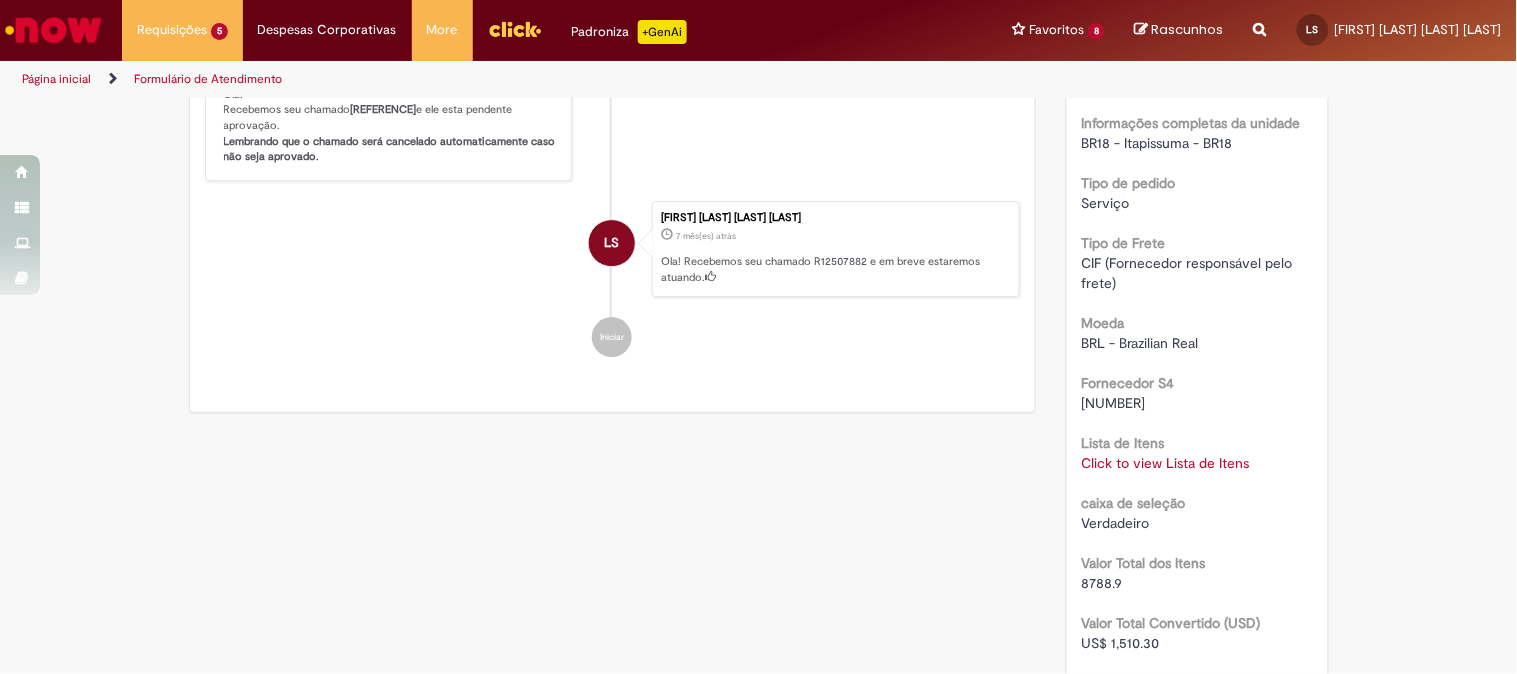 click on "Click to view Lista de Itens" at bounding box center [1166, 463] 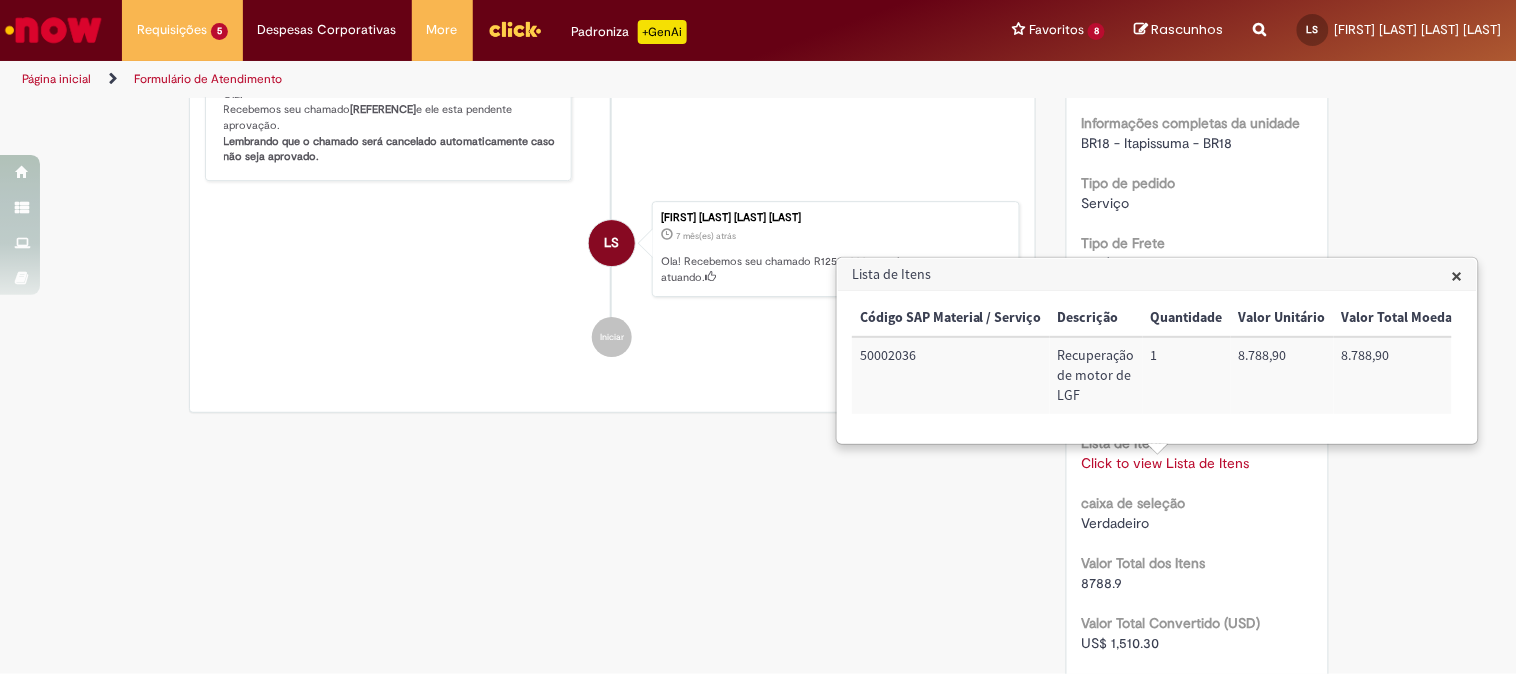 click on "Verificar Código de Barras
Aguardando Aprovação
Aguardando atendimento
Em andamento
Validação
Concluído
Compras rápidas (Speed Buy)
Enviar
S
Sistema
6 mês(es) atrás 6 meses atrás     Comentários adicionais
Prezado, usuário. Para ter acesso aos arquivos novamente, basta clicar no ícone de download, no canto superior direito da timeline conforme imagem abaixo, e baixar os arquivos para o seu computador." at bounding box center [759, -51] 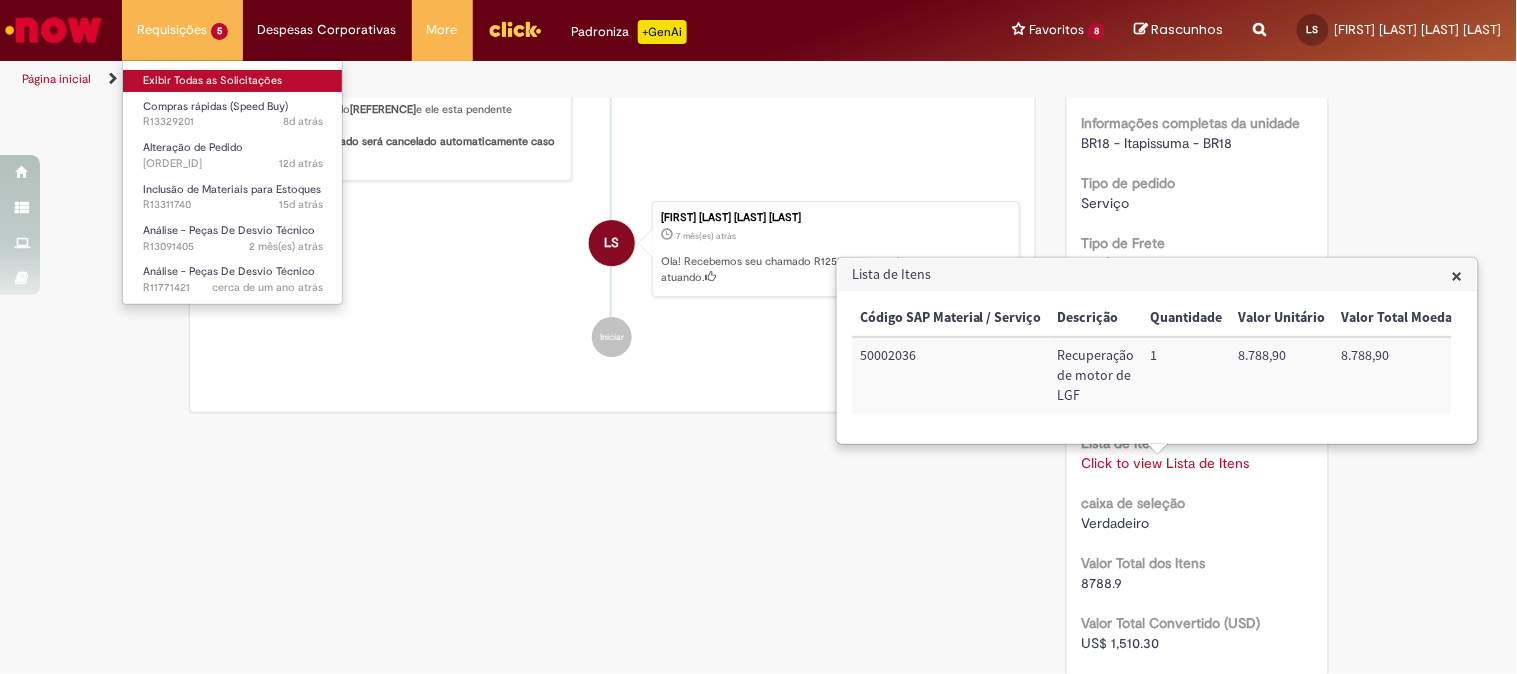 click on "Exibir Todas as Solicitações" at bounding box center [233, 81] 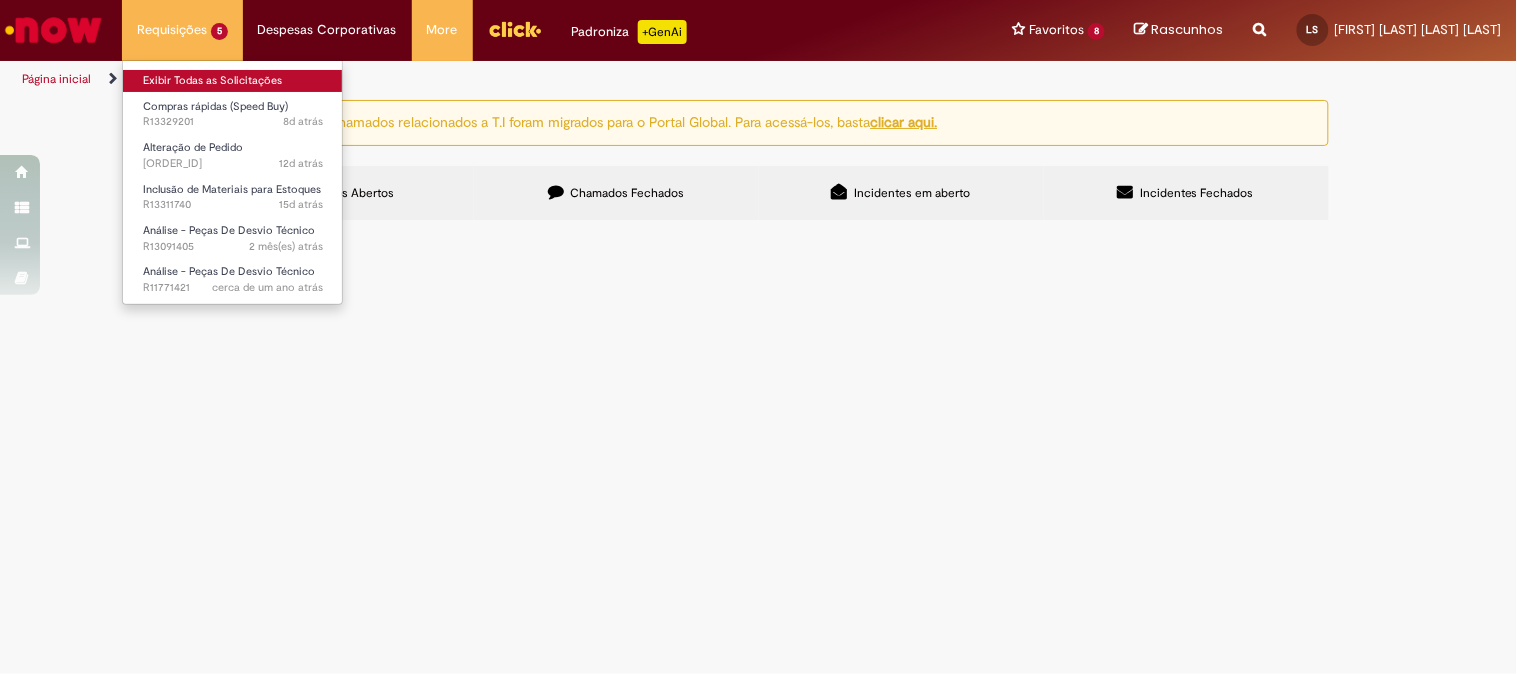 scroll, scrollTop: 0, scrollLeft: 0, axis: both 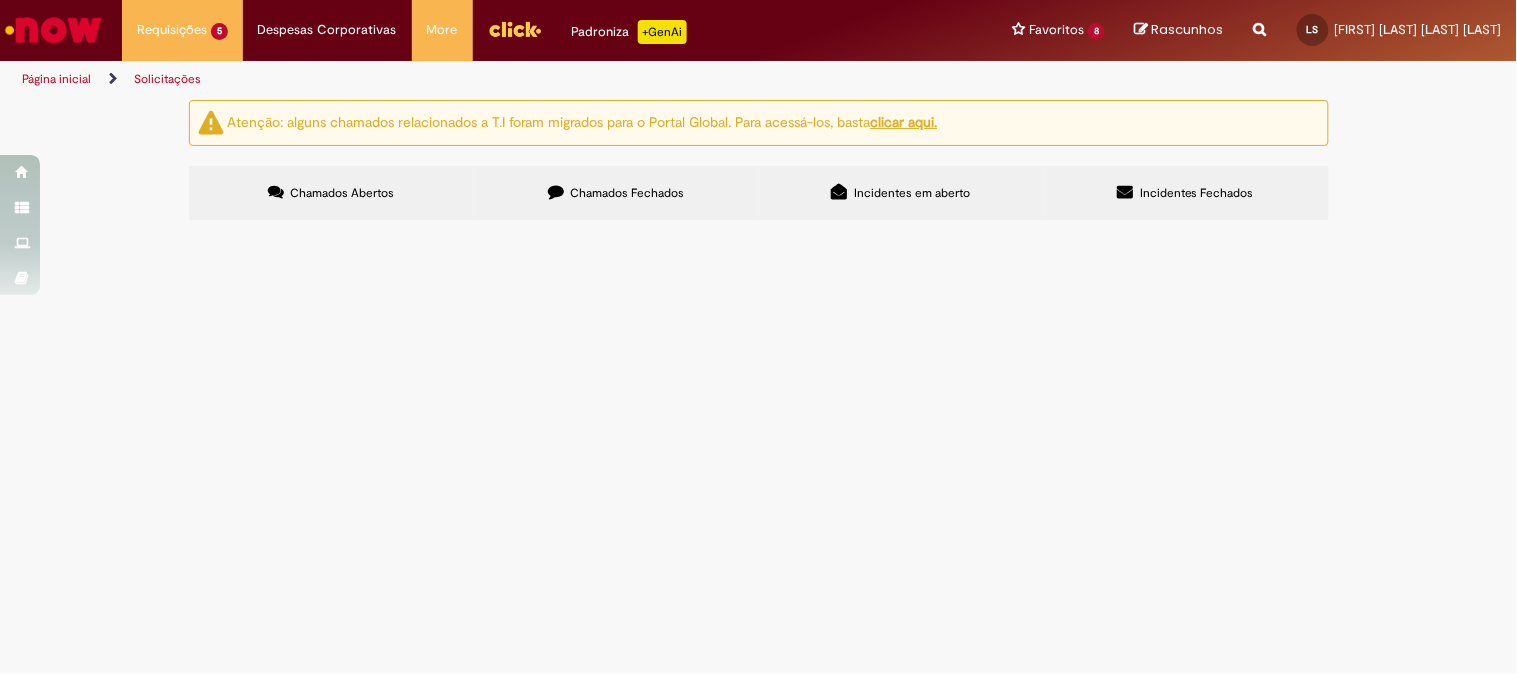 drag, startPoint x: 647, startPoint y: 200, endPoint x: 657, endPoint y: 206, distance: 11.661903 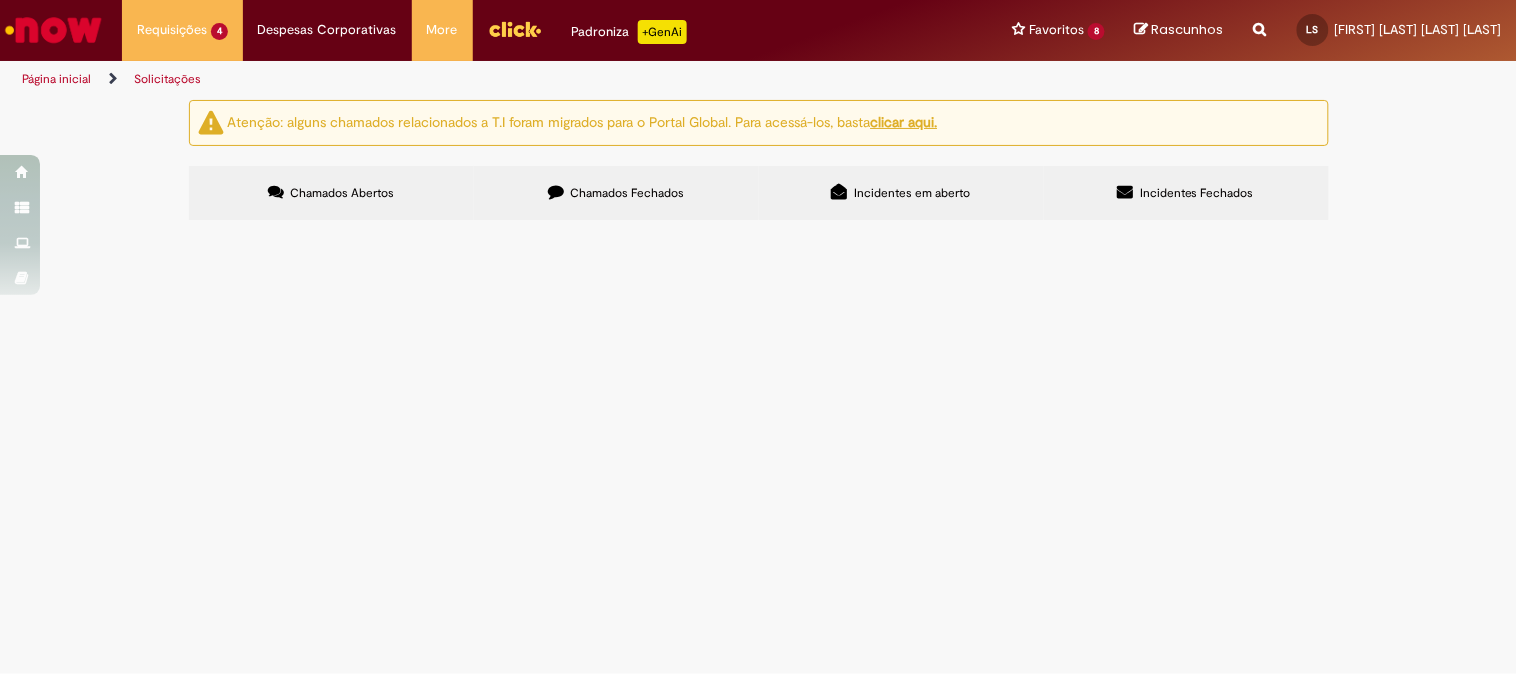click on "Compras rápidas (Speed Buy)" at bounding box center [0, 0] 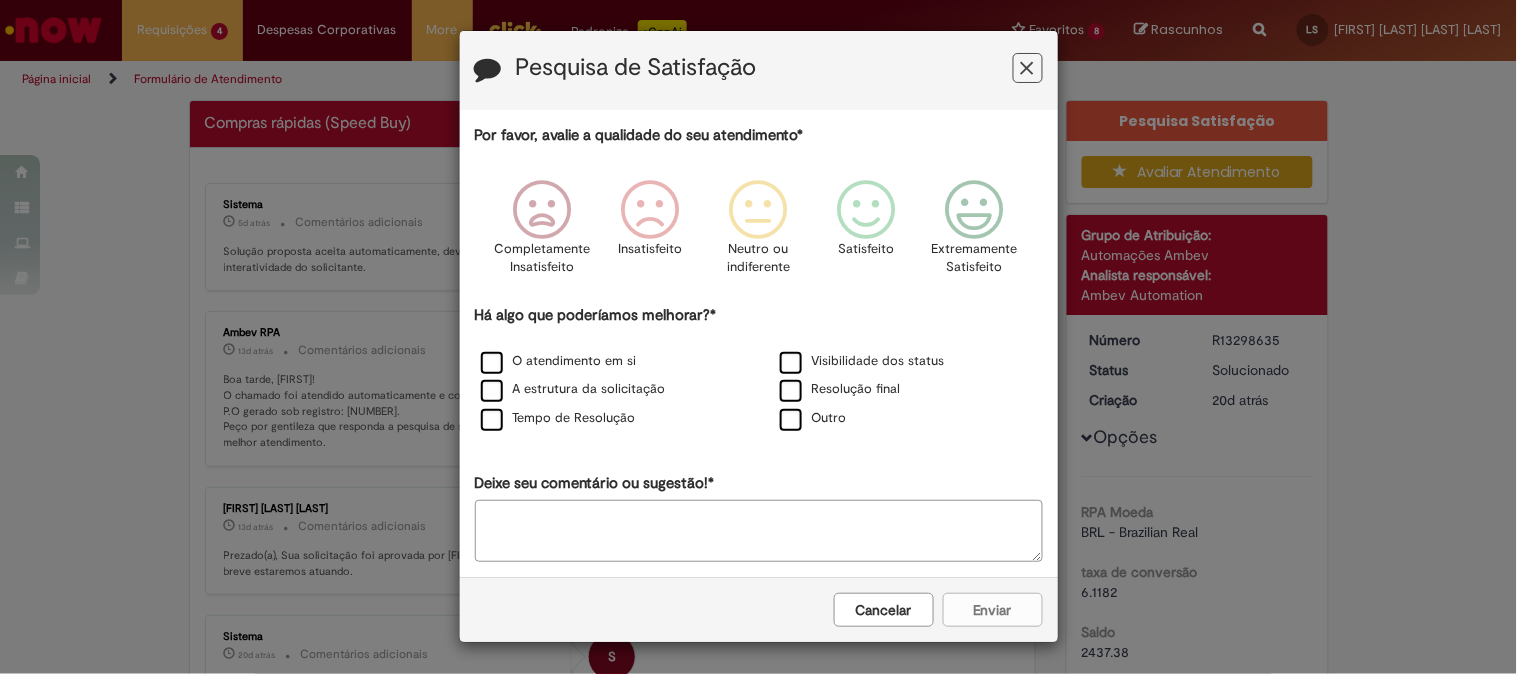 click on "Completamente Insatisfeito
Insatisfeito
Neutro ou indiferente
Satisfeito
Extremamente Satisfeito" at bounding box center [759, 233] 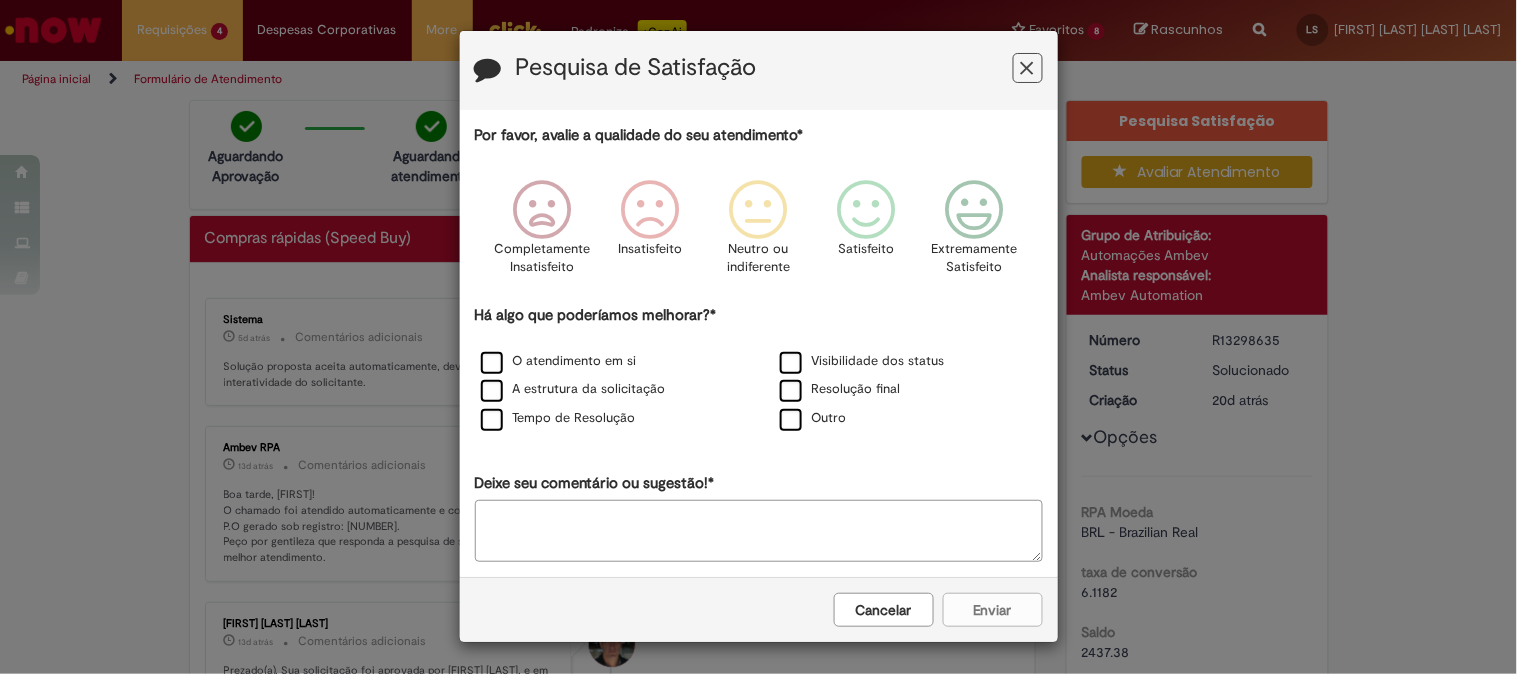 click at bounding box center [1028, 68] 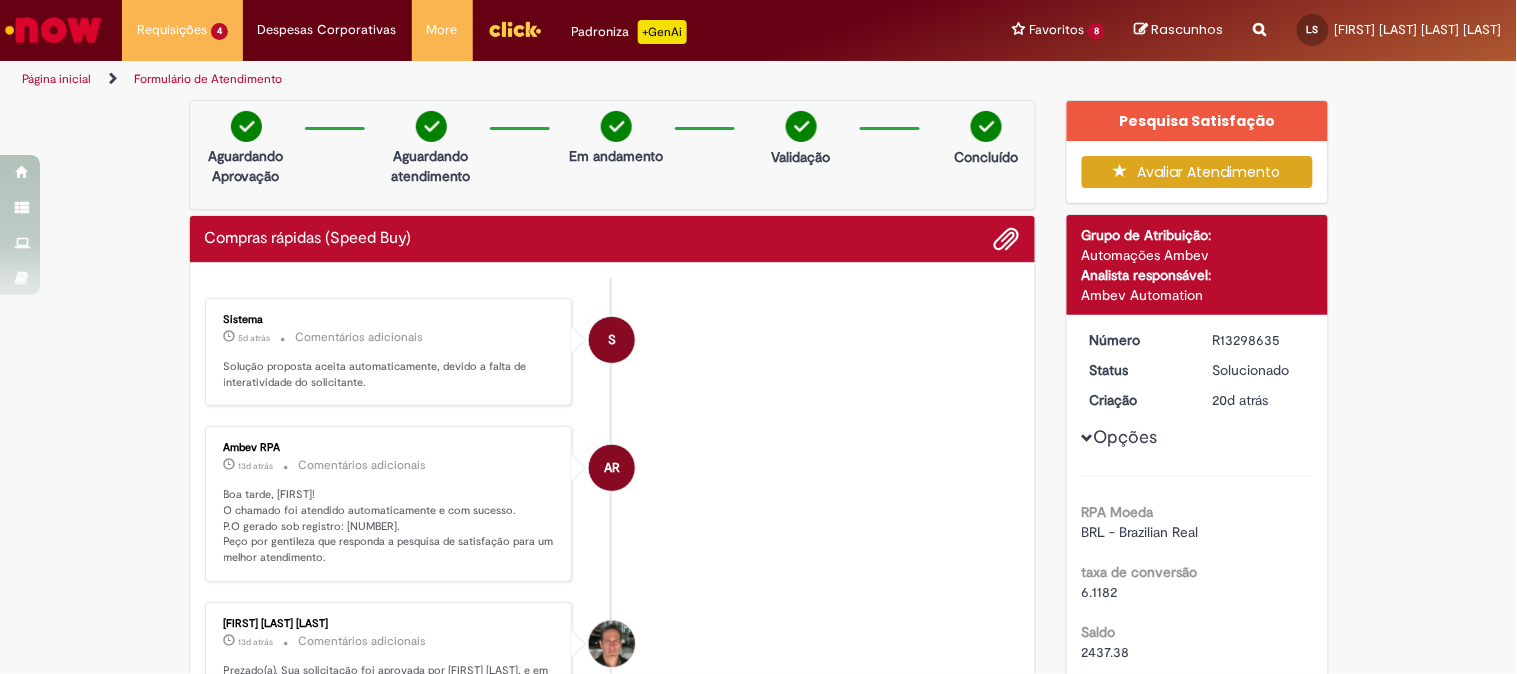 scroll, scrollTop: 111, scrollLeft: 0, axis: vertical 